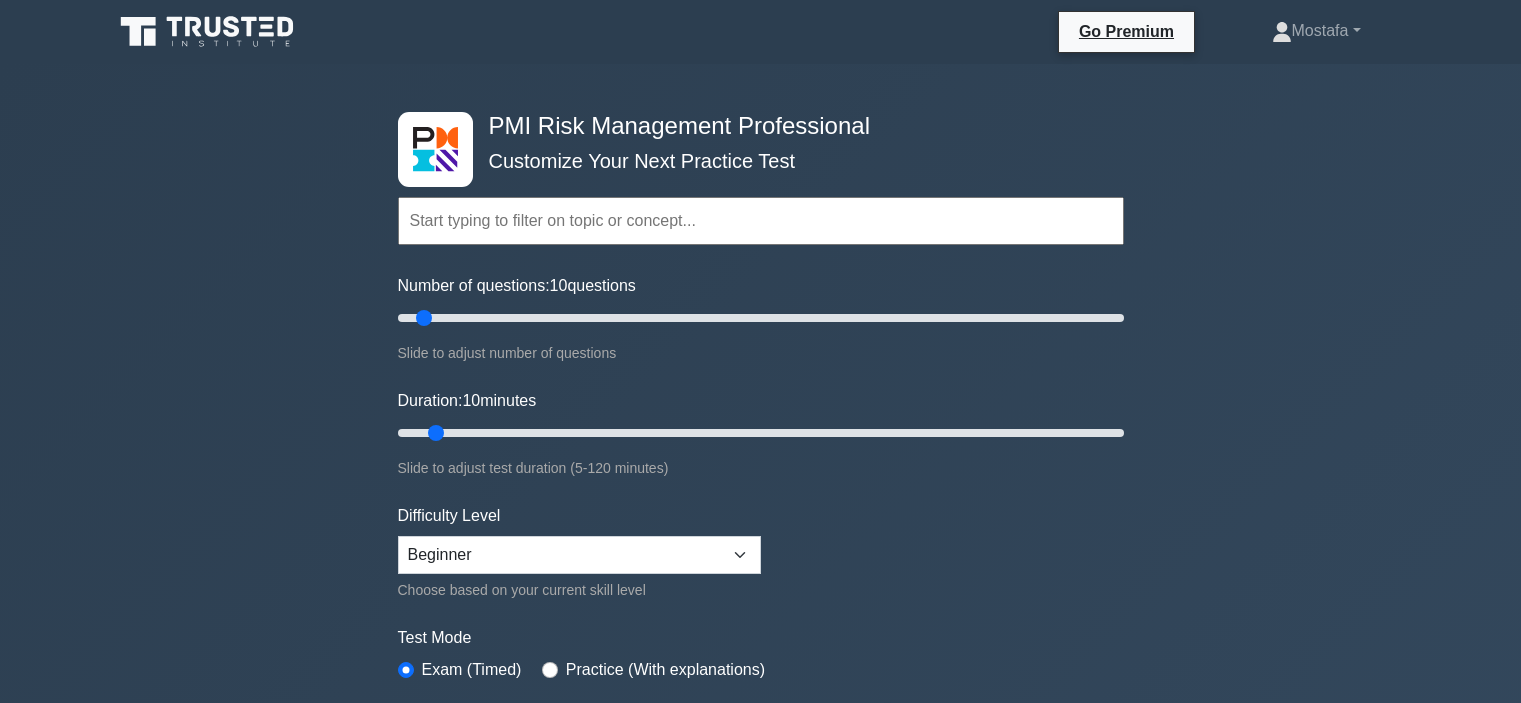 scroll, scrollTop: 0, scrollLeft: 0, axis: both 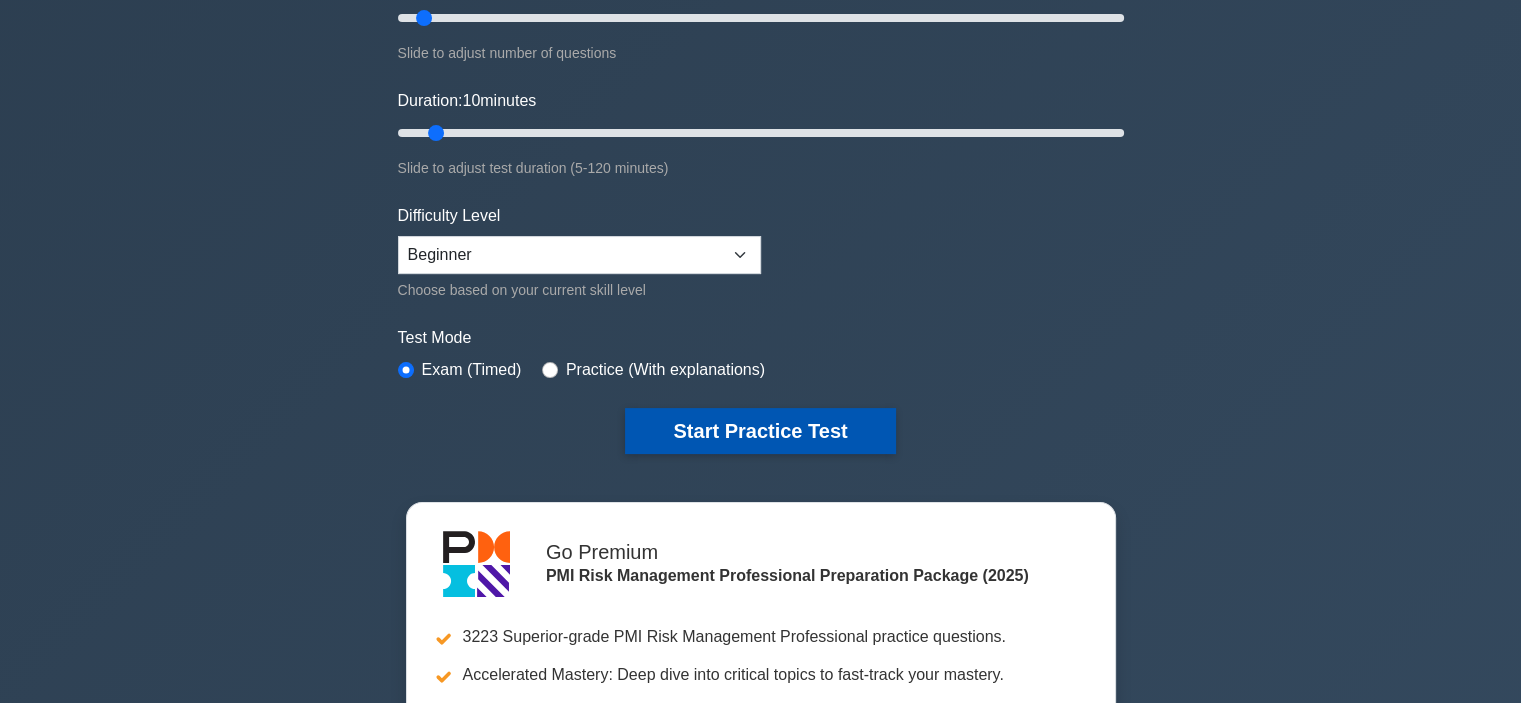 click on "Start Practice Test" at bounding box center (760, 431) 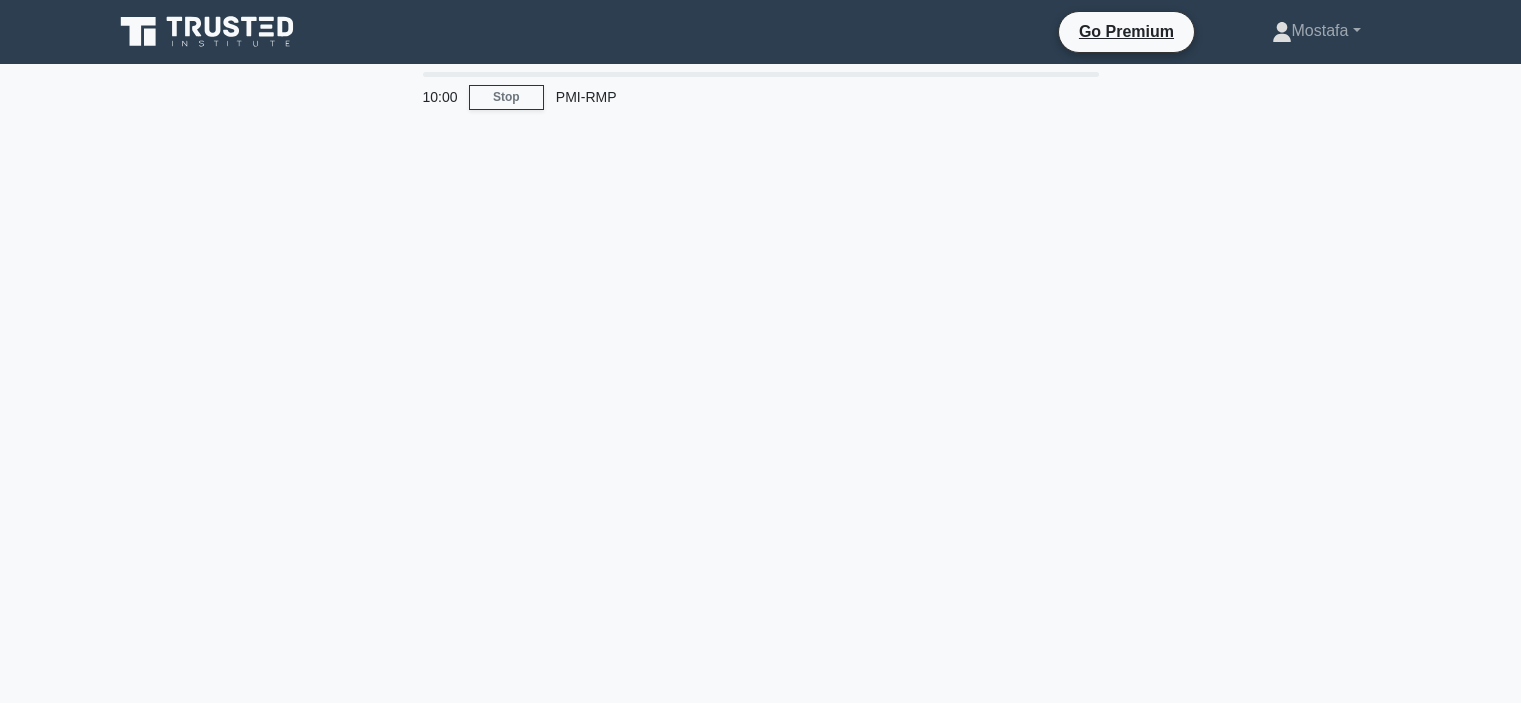 scroll, scrollTop: 0, scrollLeft: 0, axis: both 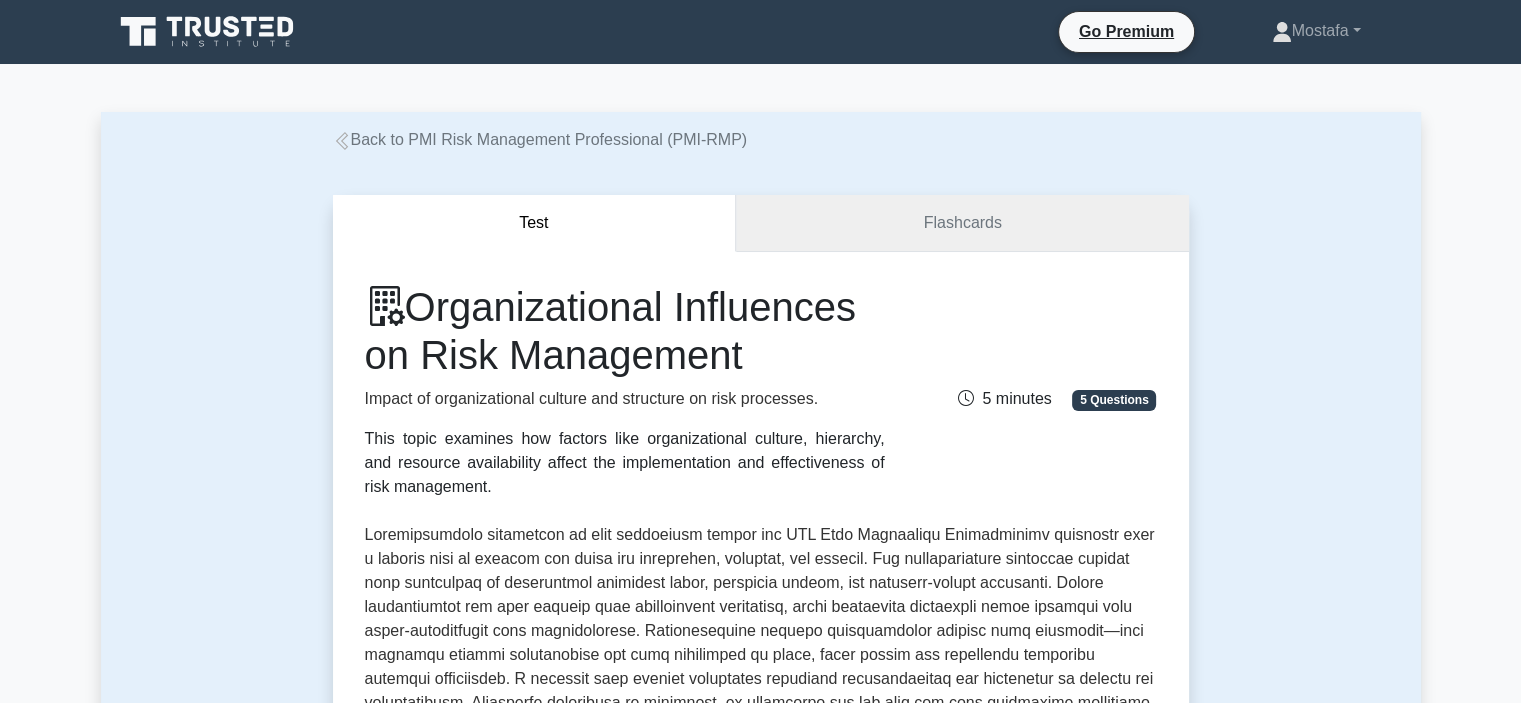 click on "Flashcards" at bounding box center [962, 223] 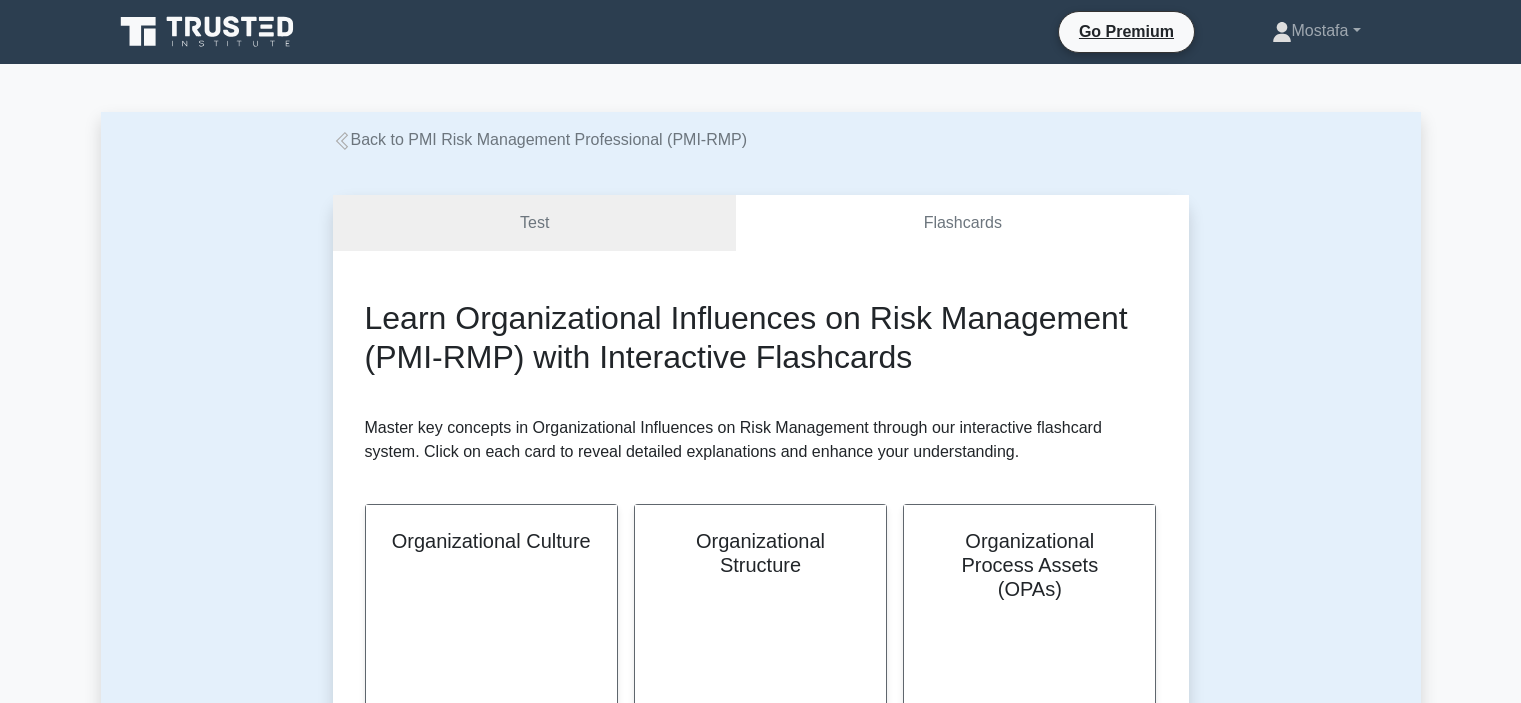 scroll, scrollTop: 0, scrollLeft: 0, axis: both 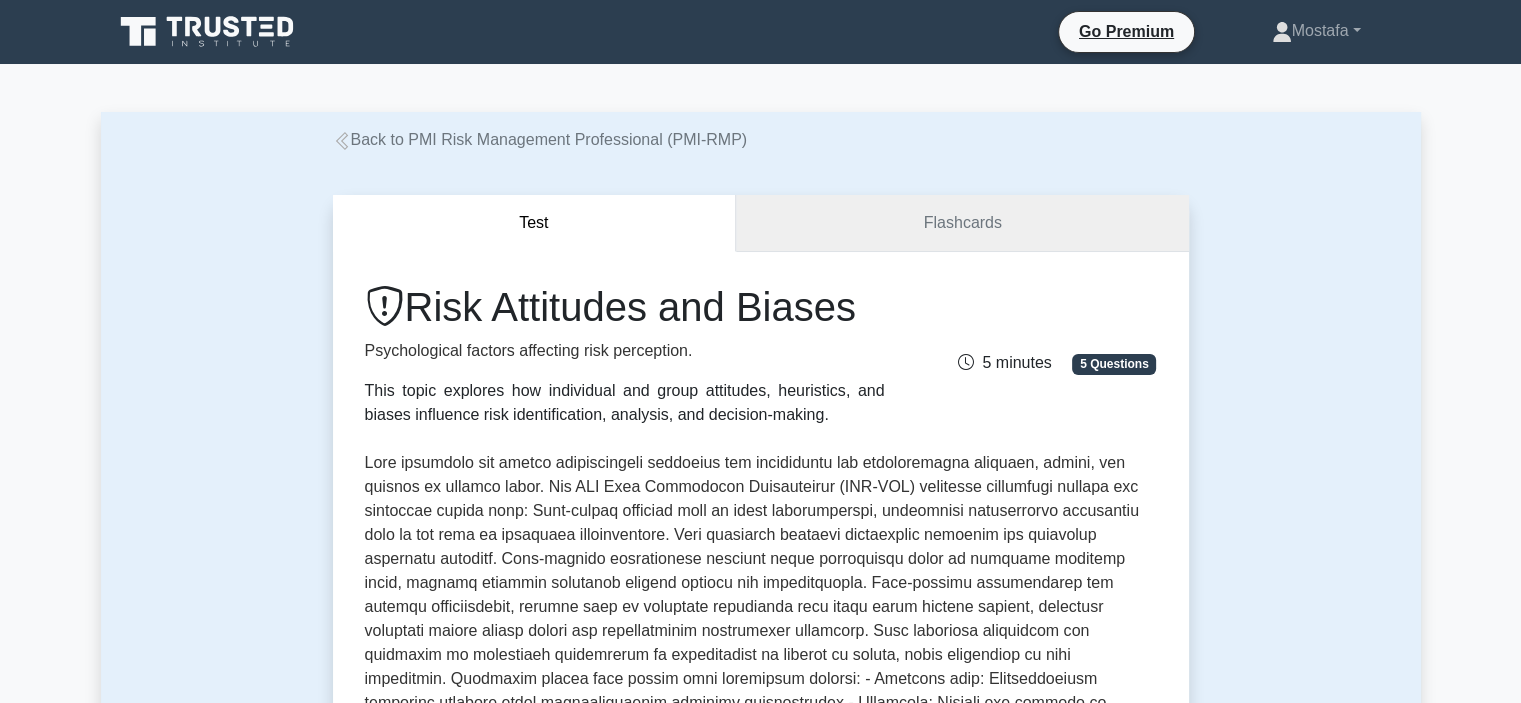 click on "Flashcards" at bounding box center [962, 223] 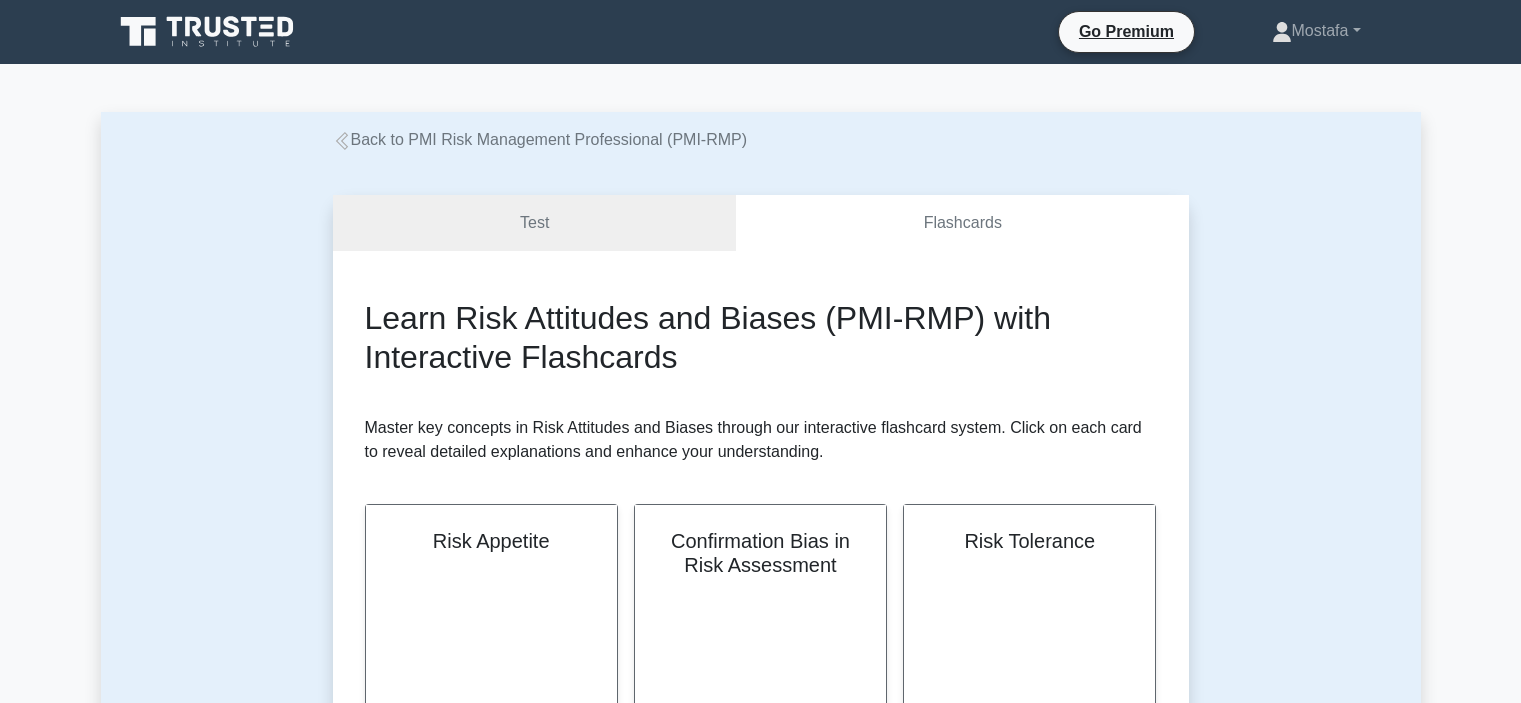 scroll, scrollTop: 0, scrollLeft: 0, axis: both 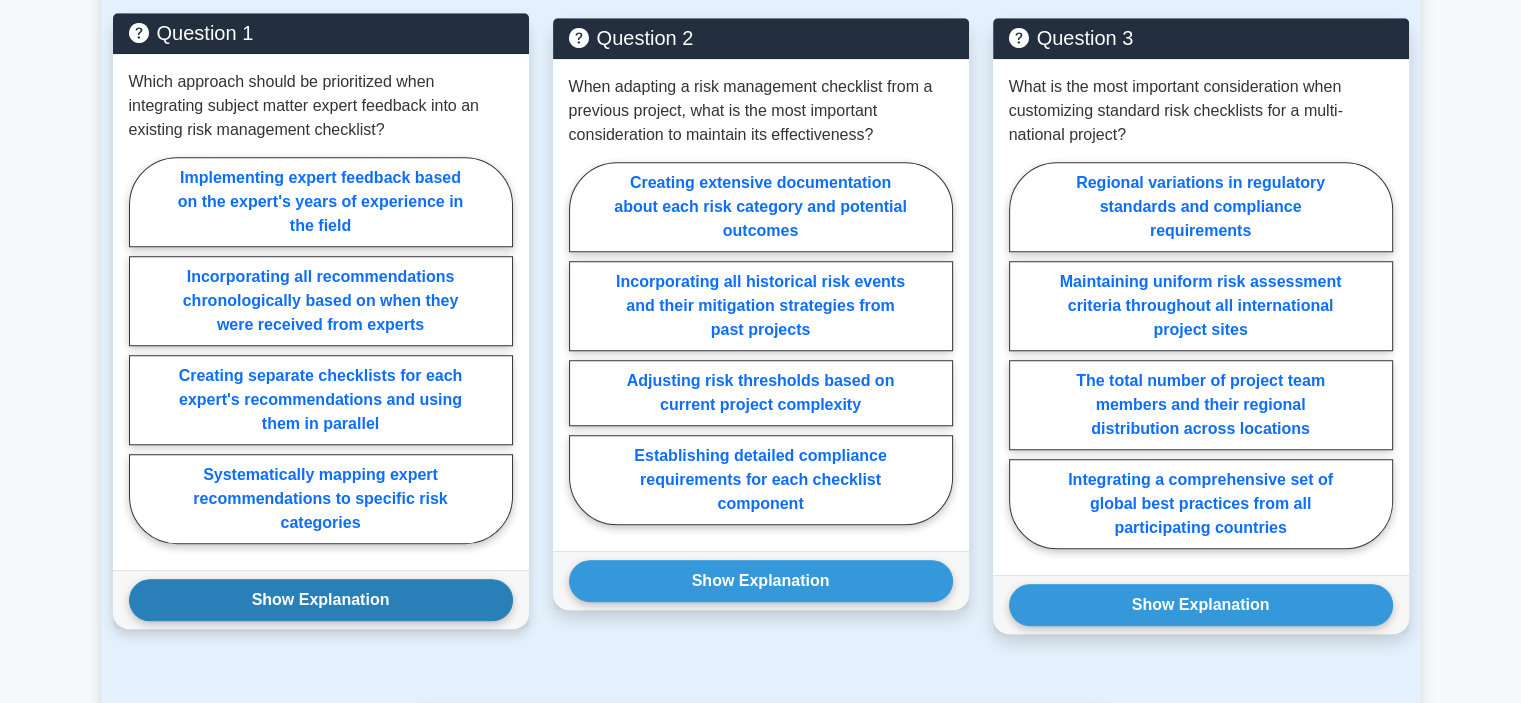 click on "Show Explanation" at bounding box center [321, 600] 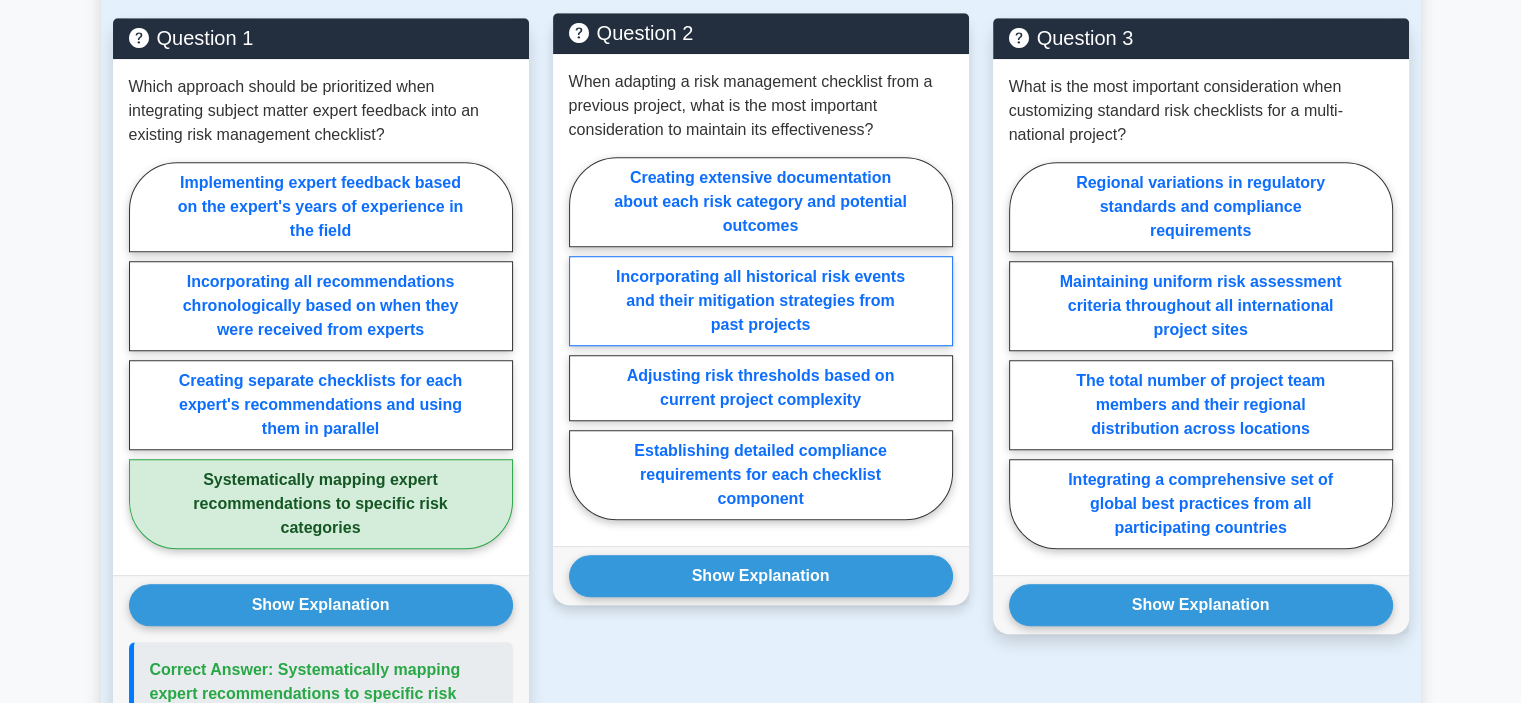 click on "Incorporating all historical risk events and their mitigation strategies from past projects" at bounding box center [761, 301] 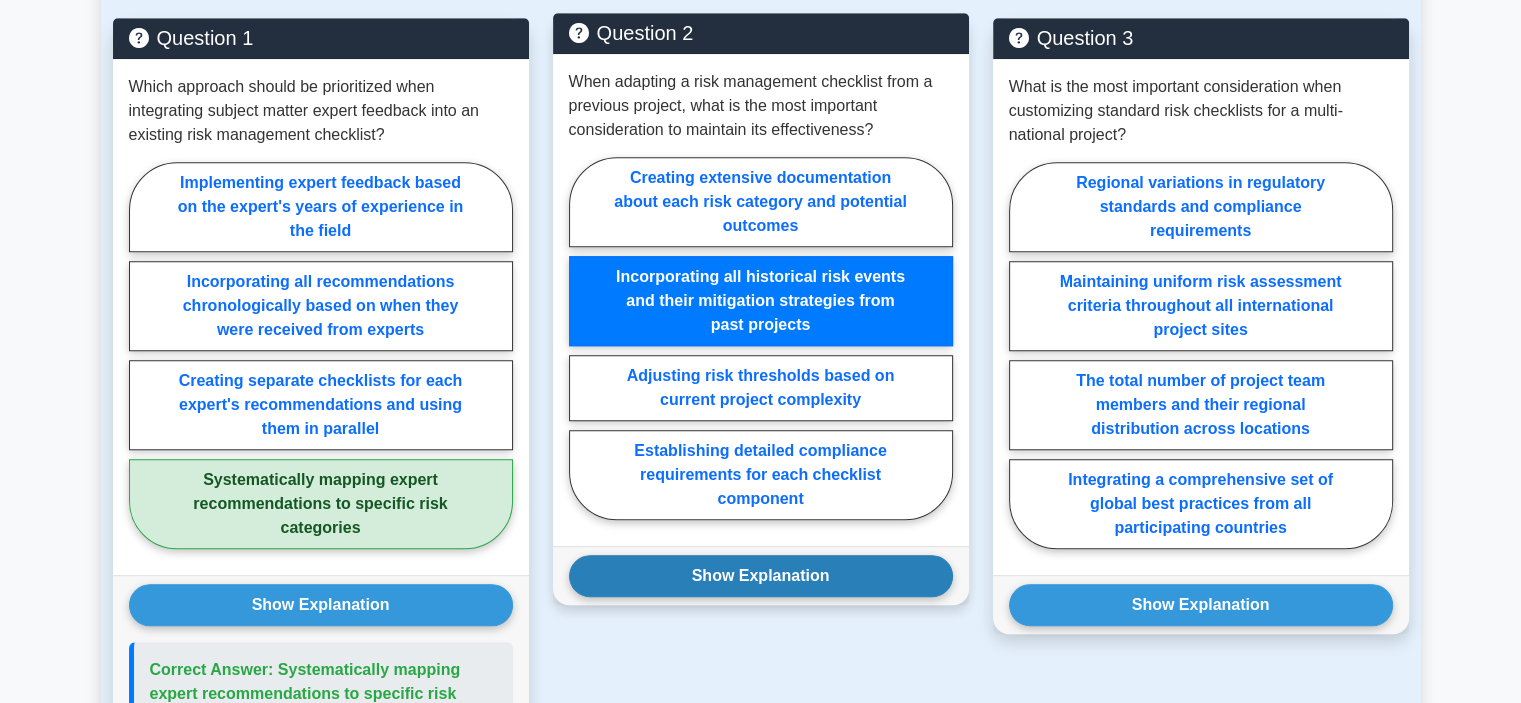 click on "Show Explanation" at bounding box center [761, 576] 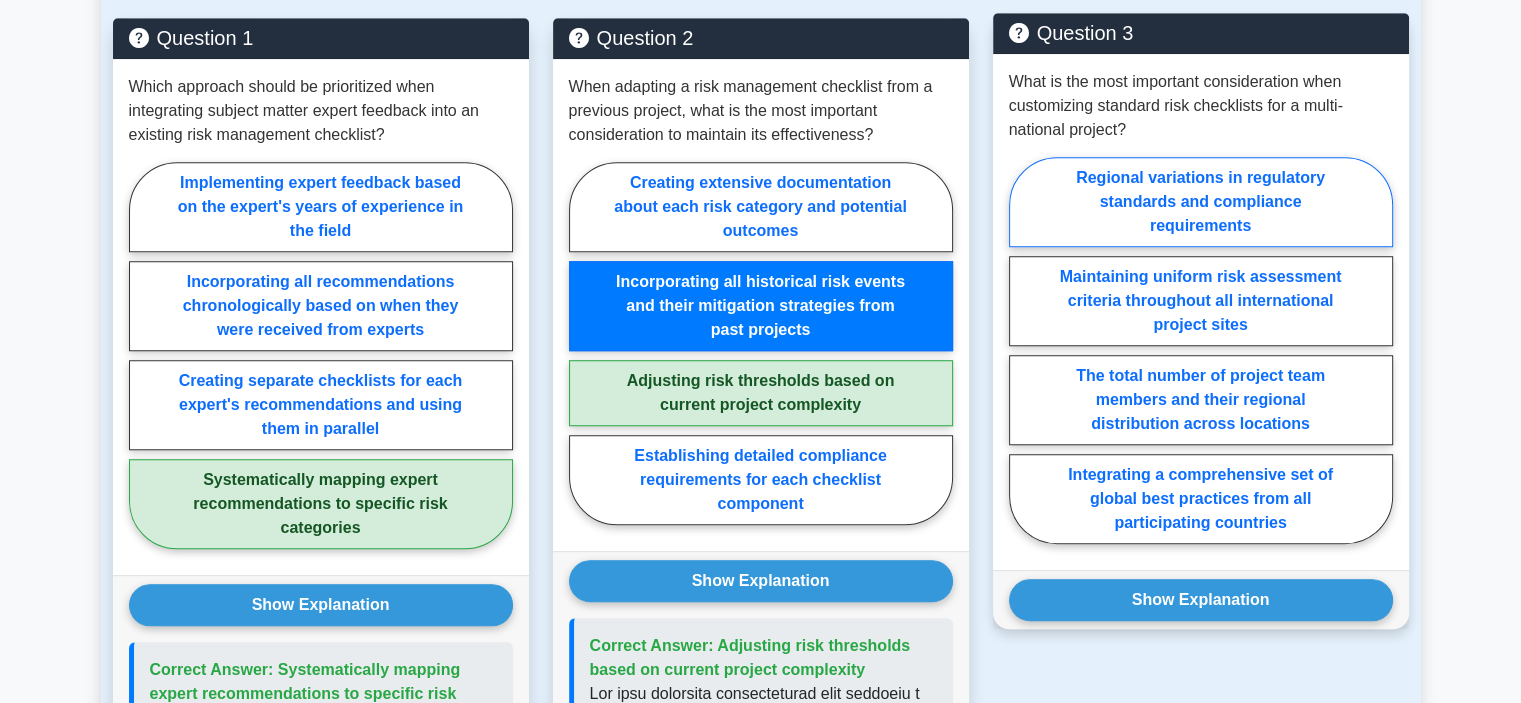 click on "Regional variations in regulatory standards and compliance requirements" at bounding box center [1201, 202] 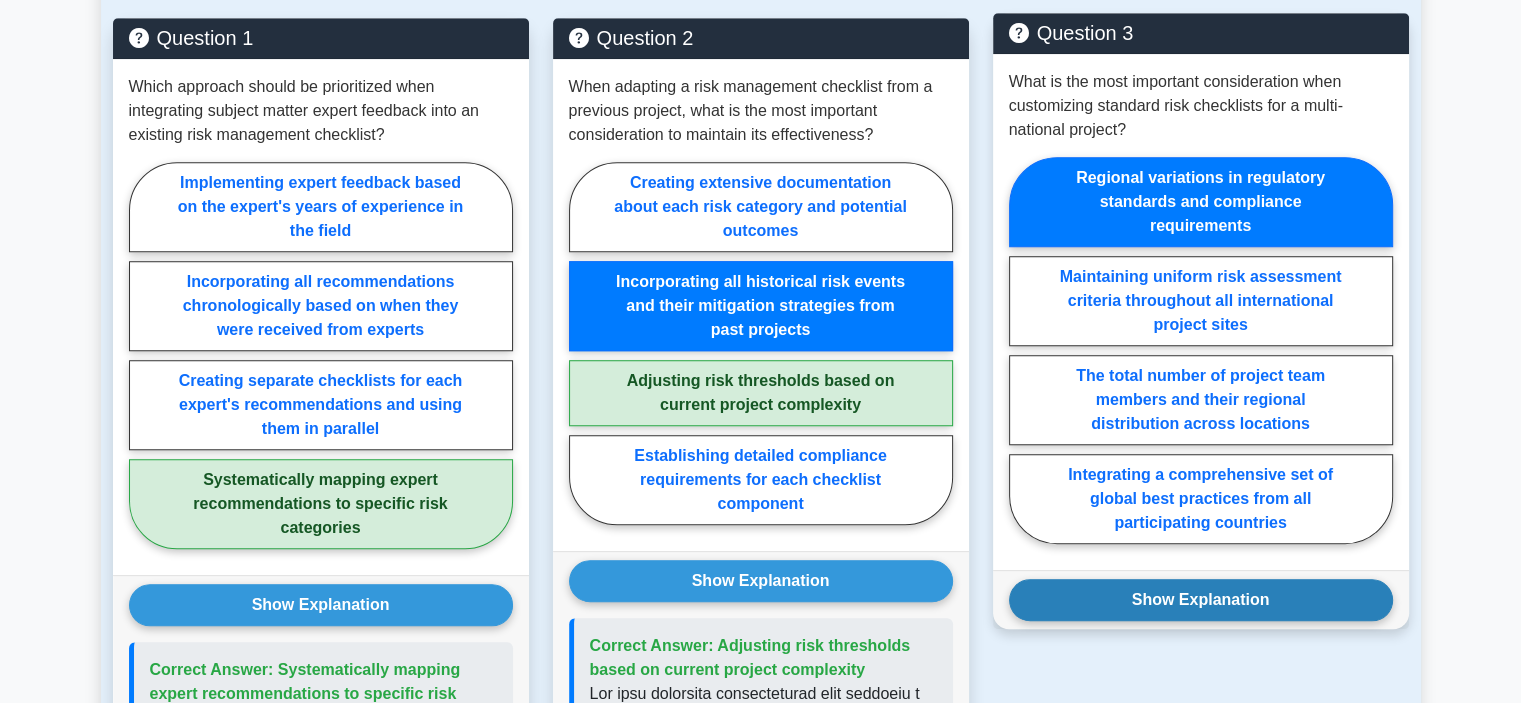 click on "Show Explanation" at bounding box center (1201, 600) 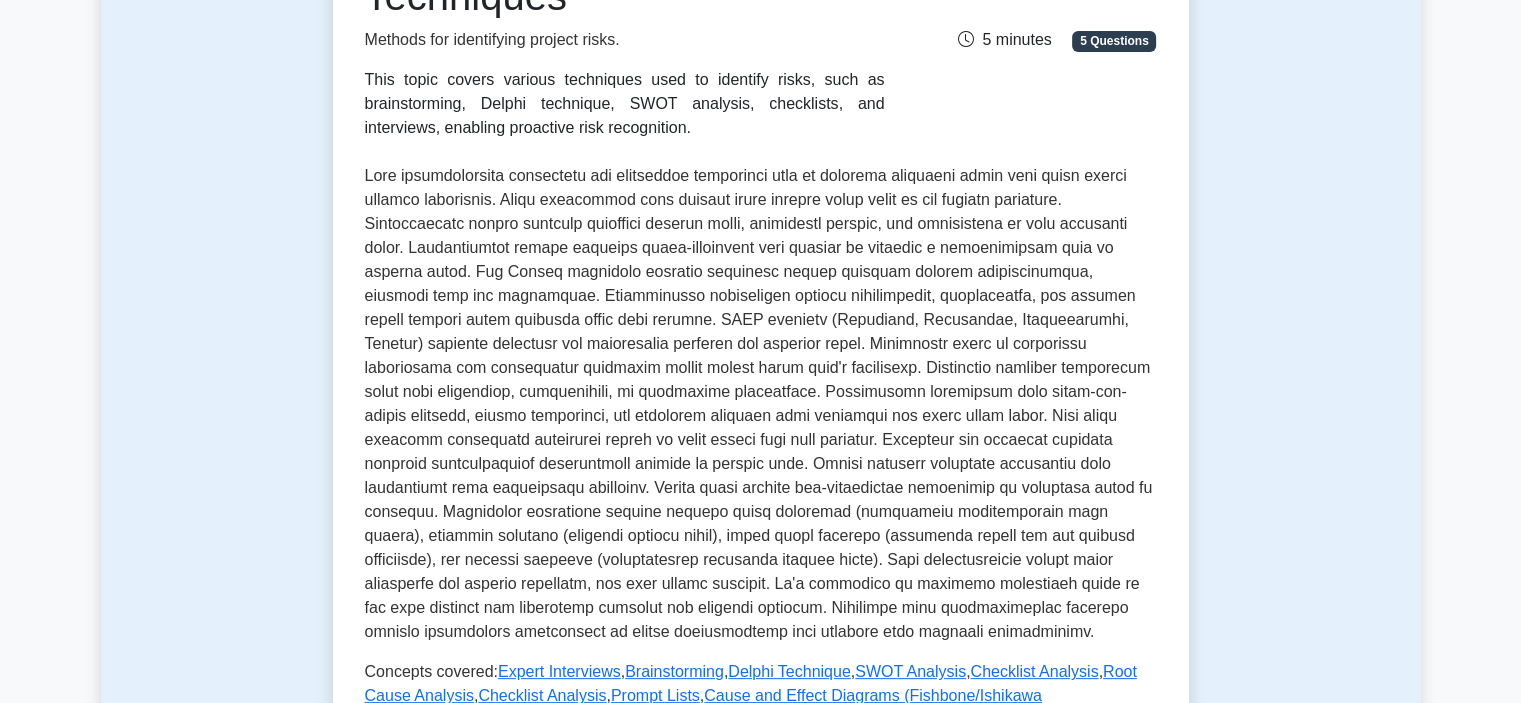 scroll, scrollTop: 0, scrollLeft: 0, axis: both 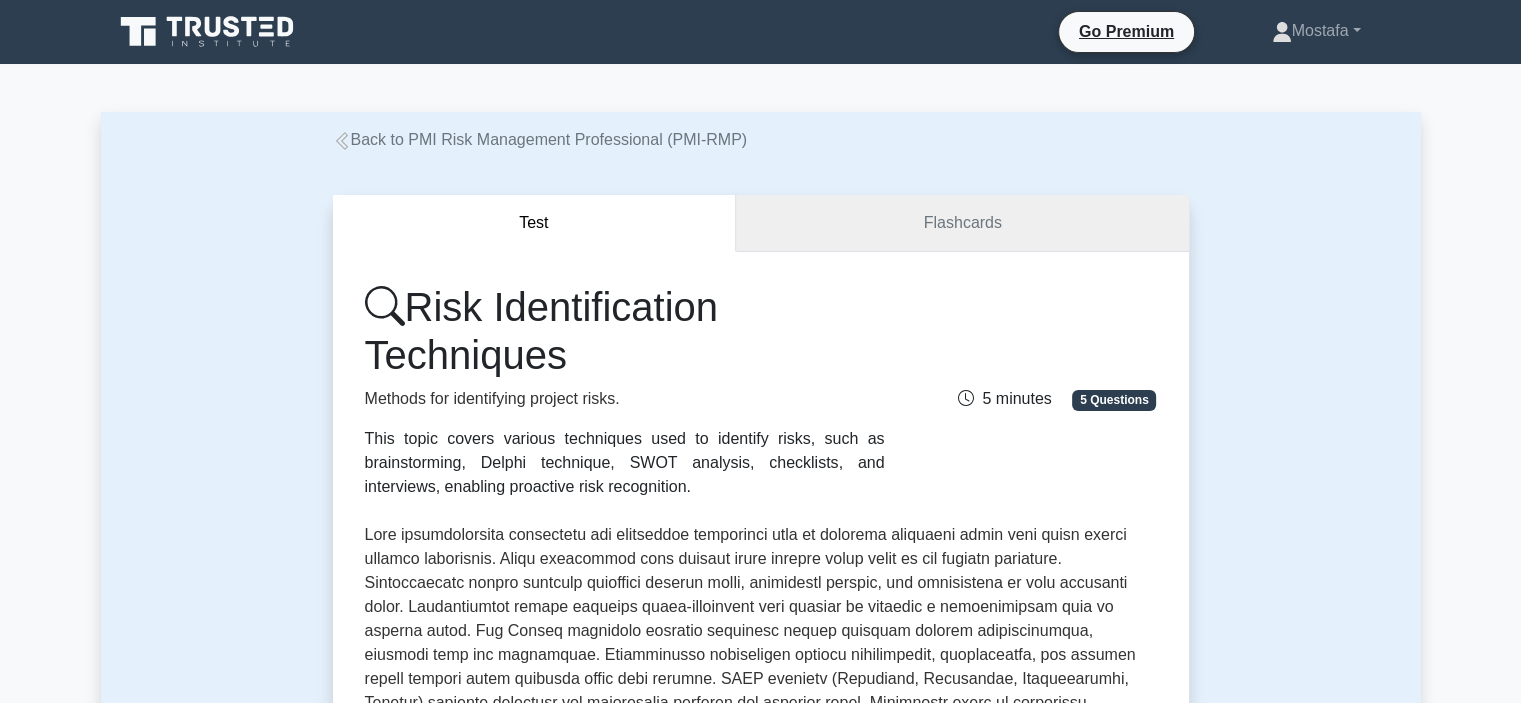 click on "Flashcards" at bounding box center (962, 223) 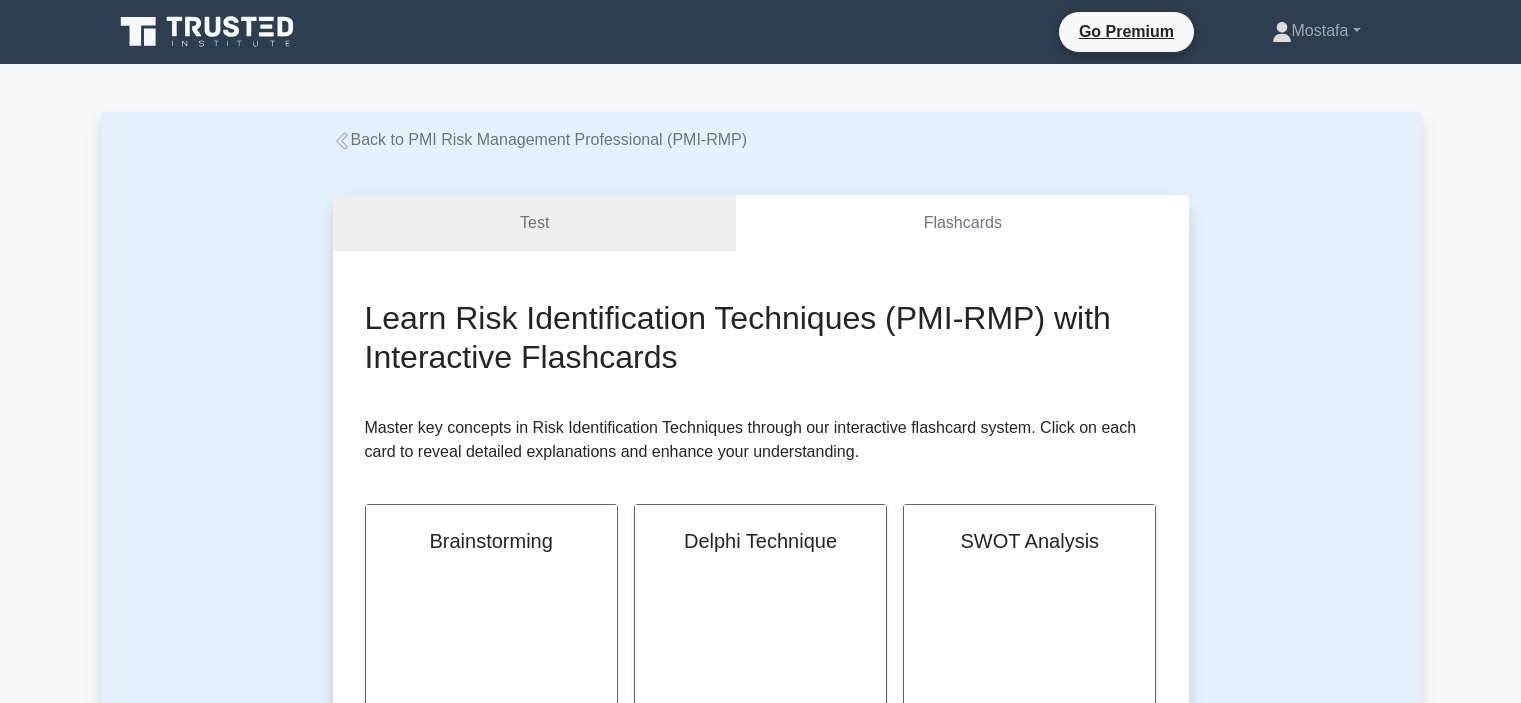 scroll, scrollTop: 0, scrollLeft: 0, axis: both 